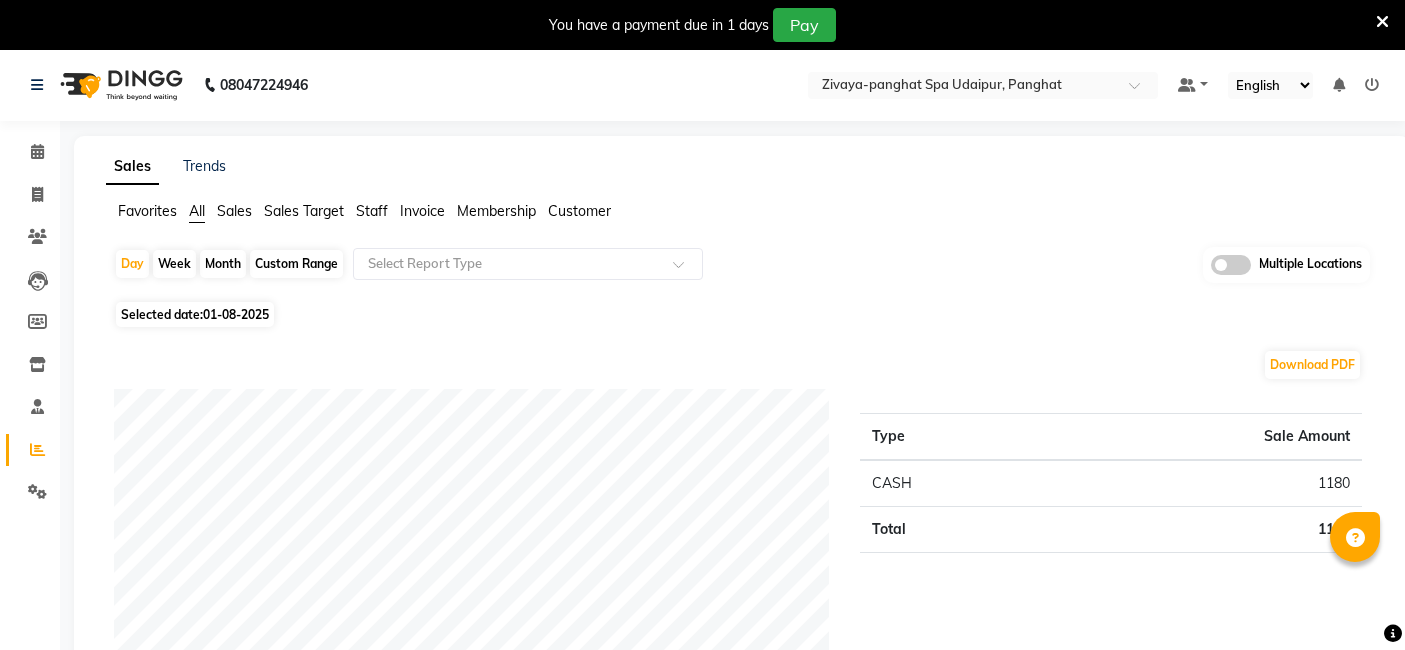 scroll, scrollTop: 0, scrollLeft: 0, axis: both 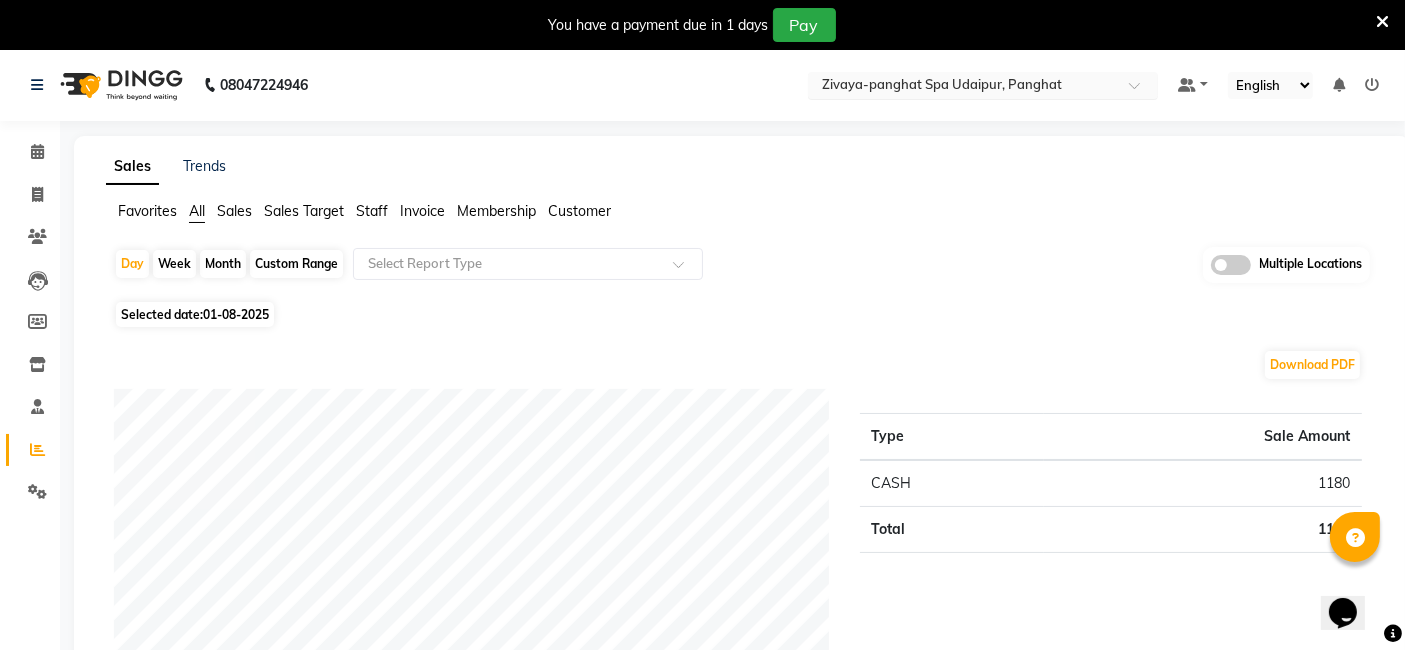 click at bounding box center [963, 87] 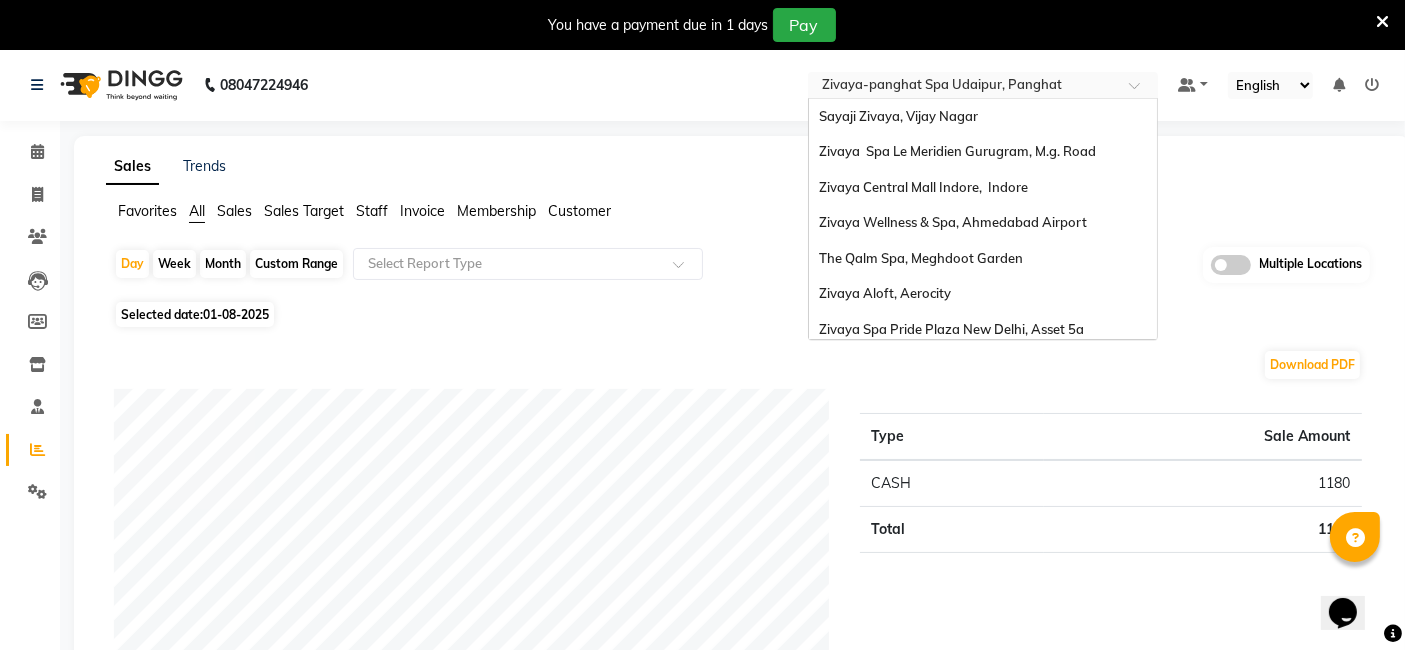 scroll, scrollTop: 205, scrollLeft: 0, axis: vertical 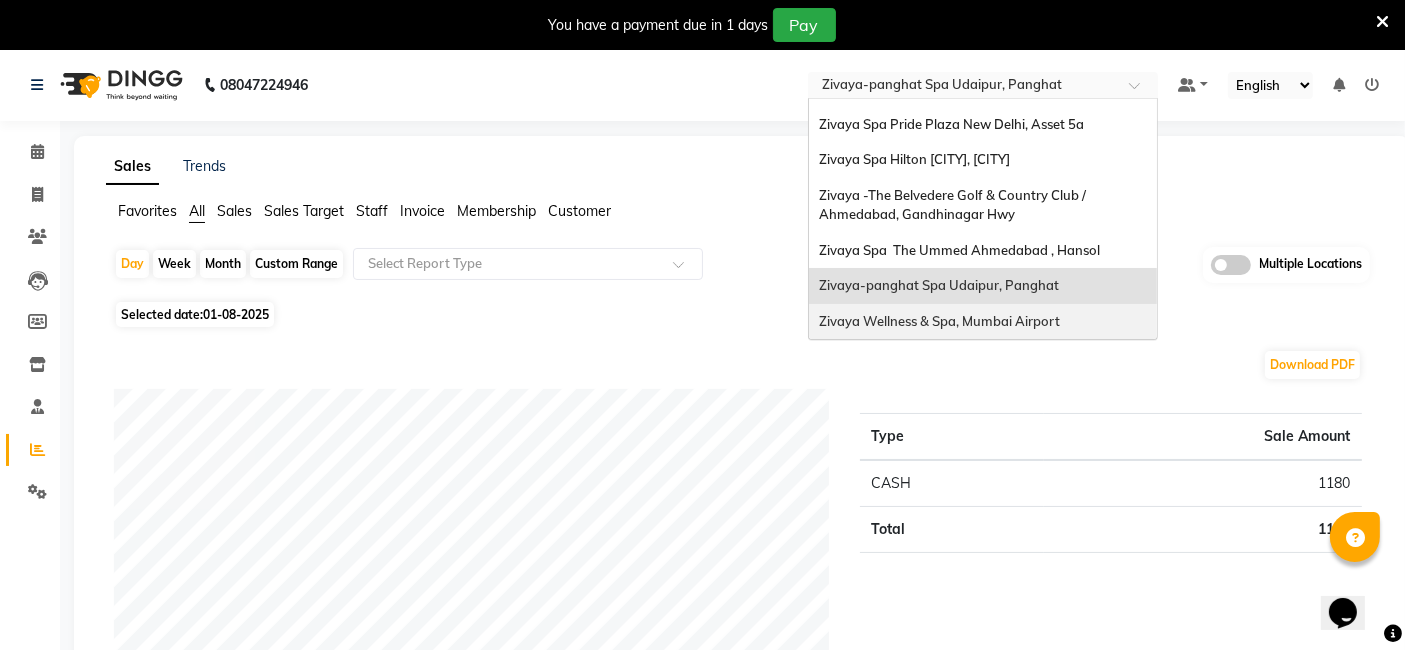 click on "Zivaya Wellness & Spa, Mumbai Airport" at bounding box center [939, 321] 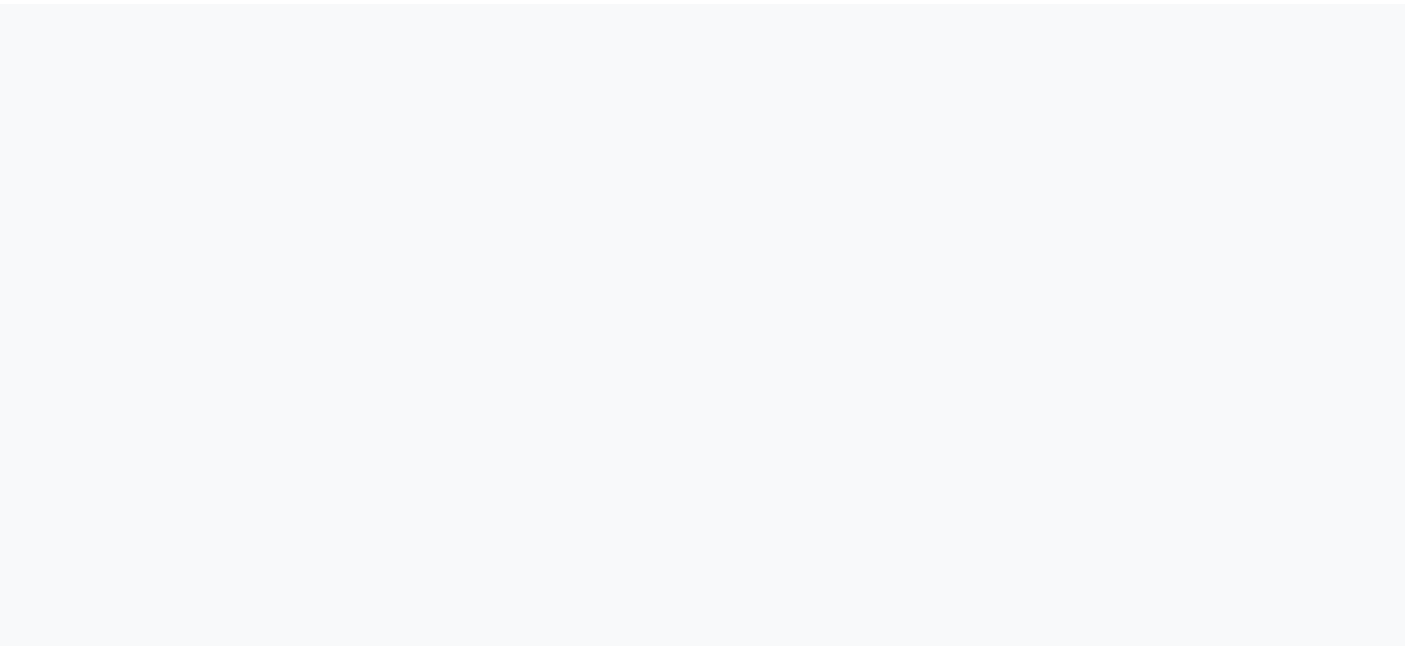scroll, scrollTop: 0, scrollLeft: 0, axis: both 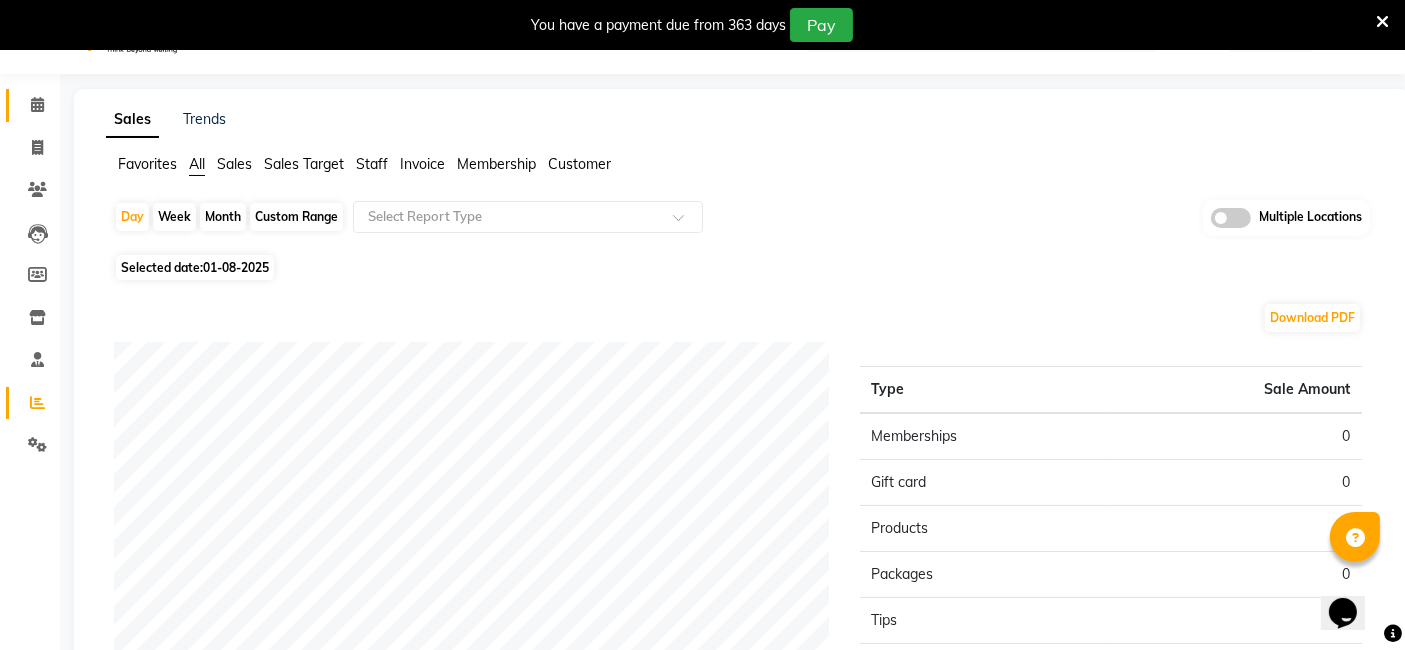 click 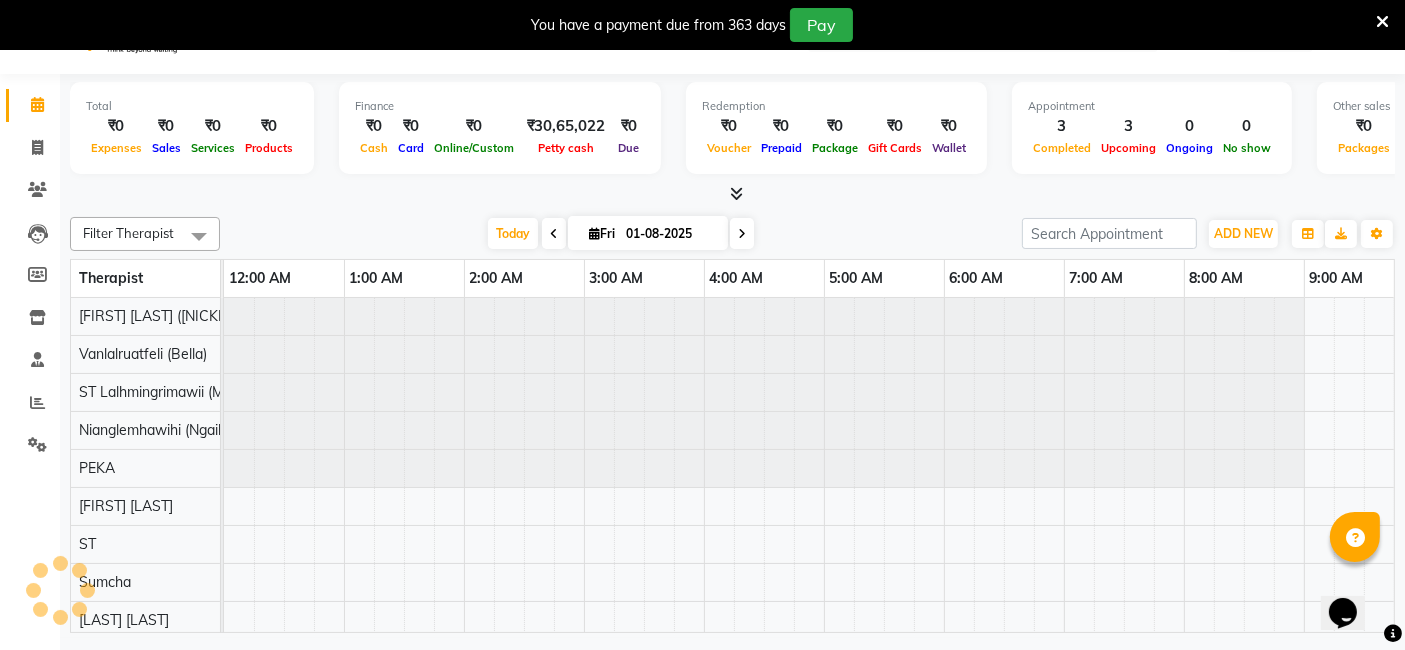 scroll, scrollTop: 0, scrollLeft: 720, axis: horizontal 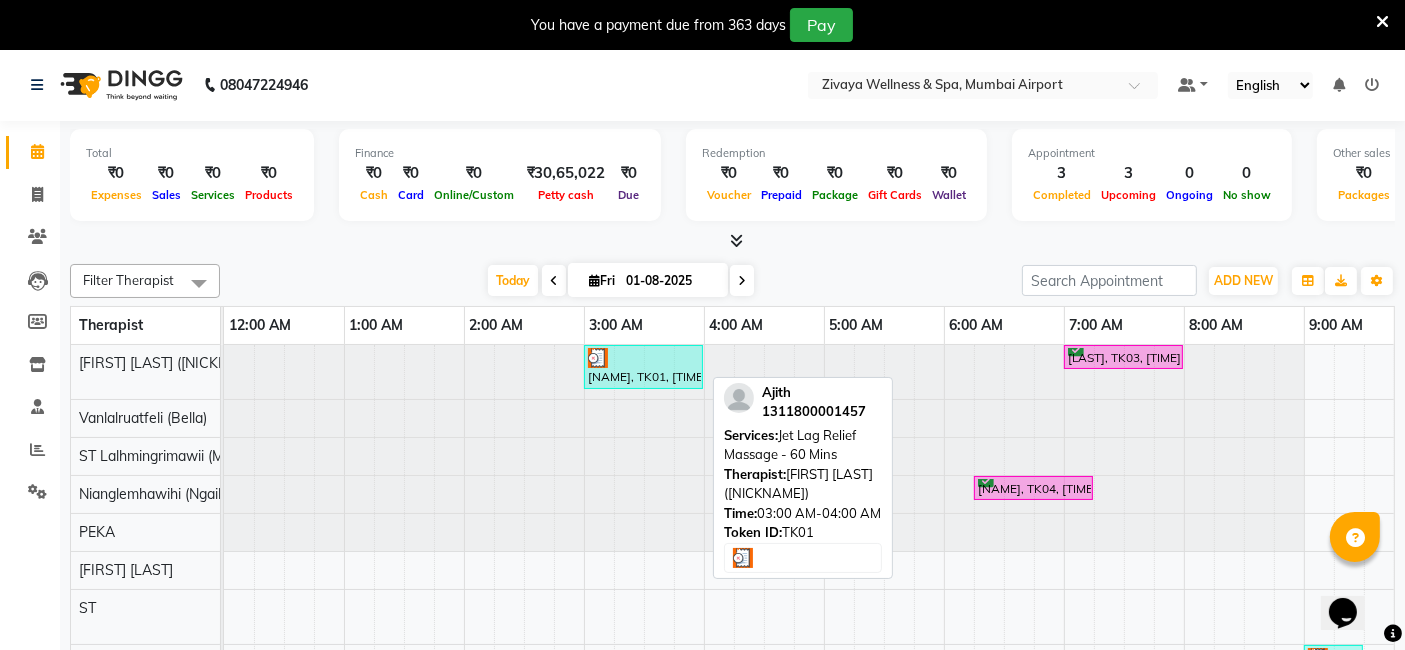 click at bounding box center [643, 358] 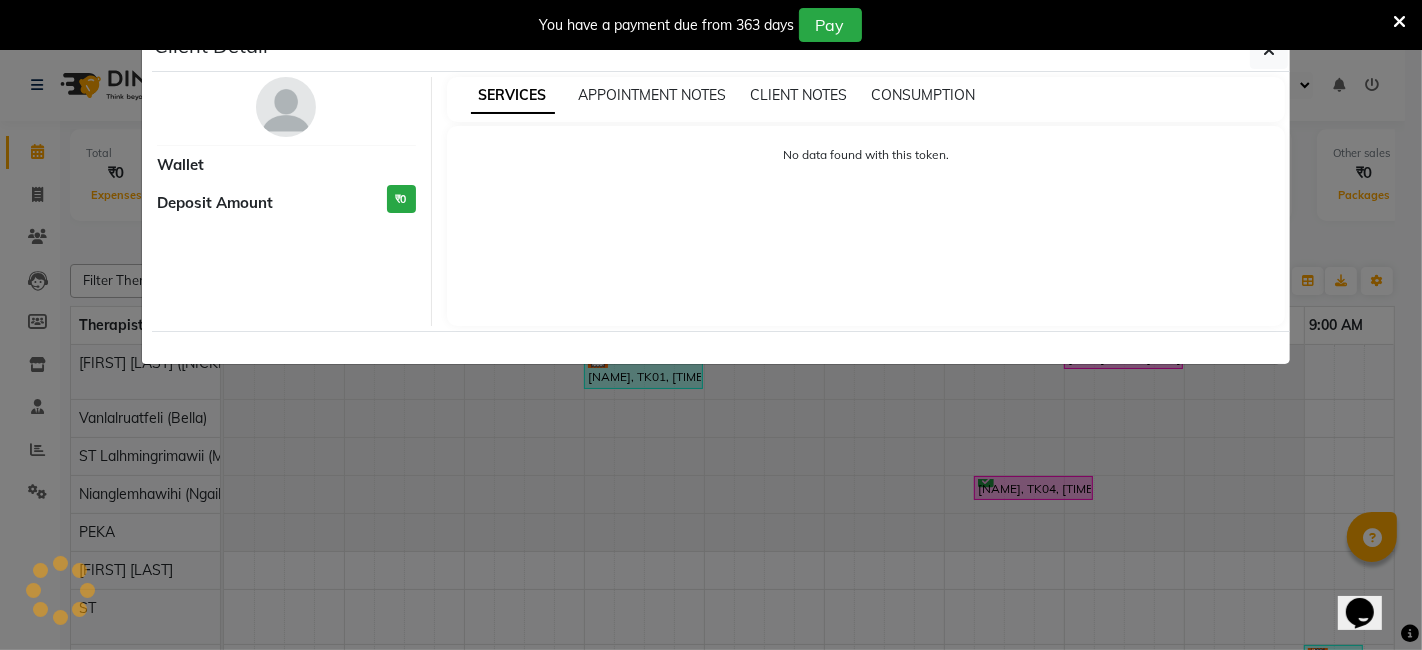 select on "3" 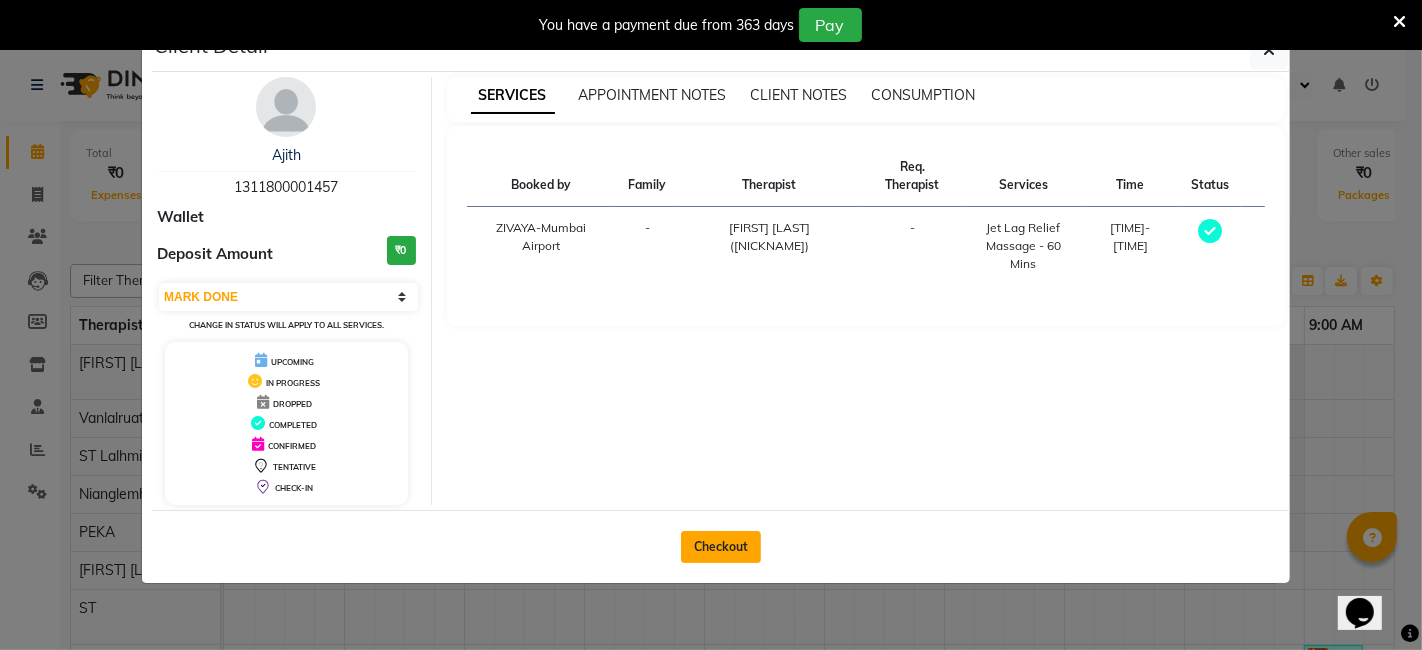 click on "Checkout" 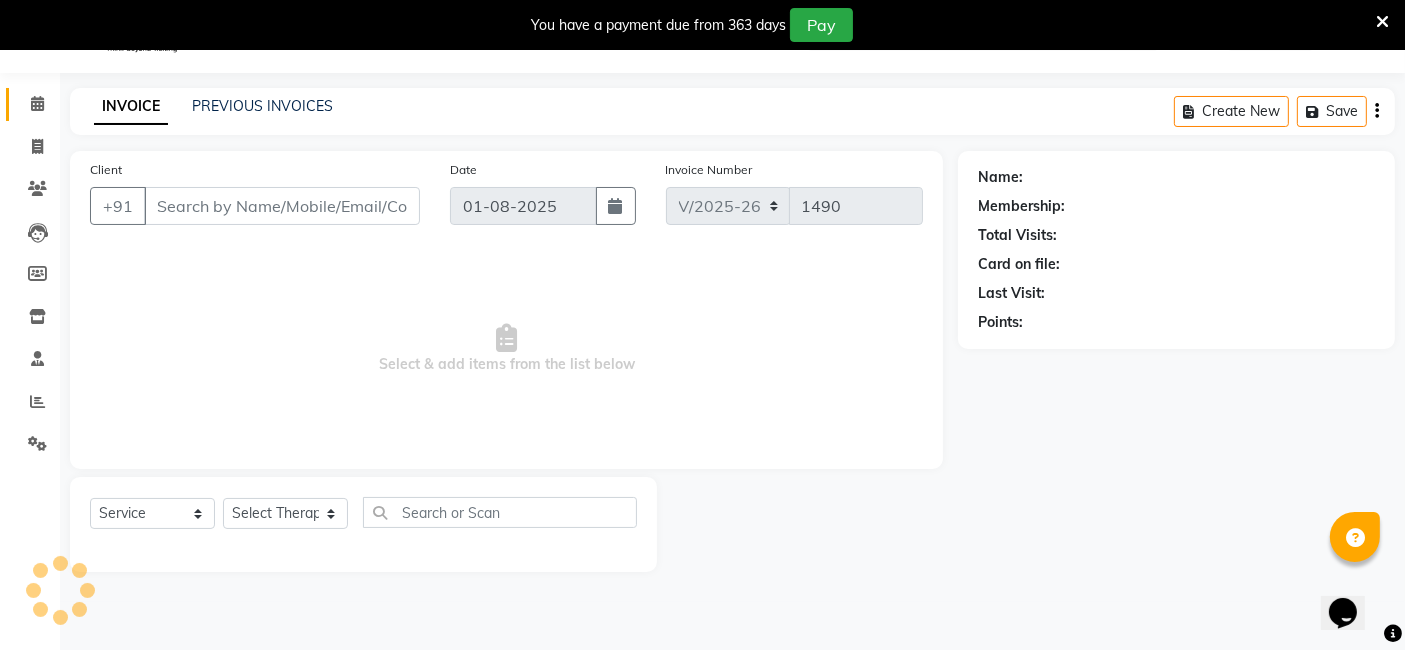 scroll, scrollTop: 10, scrollLeft: 0, axis: vertical 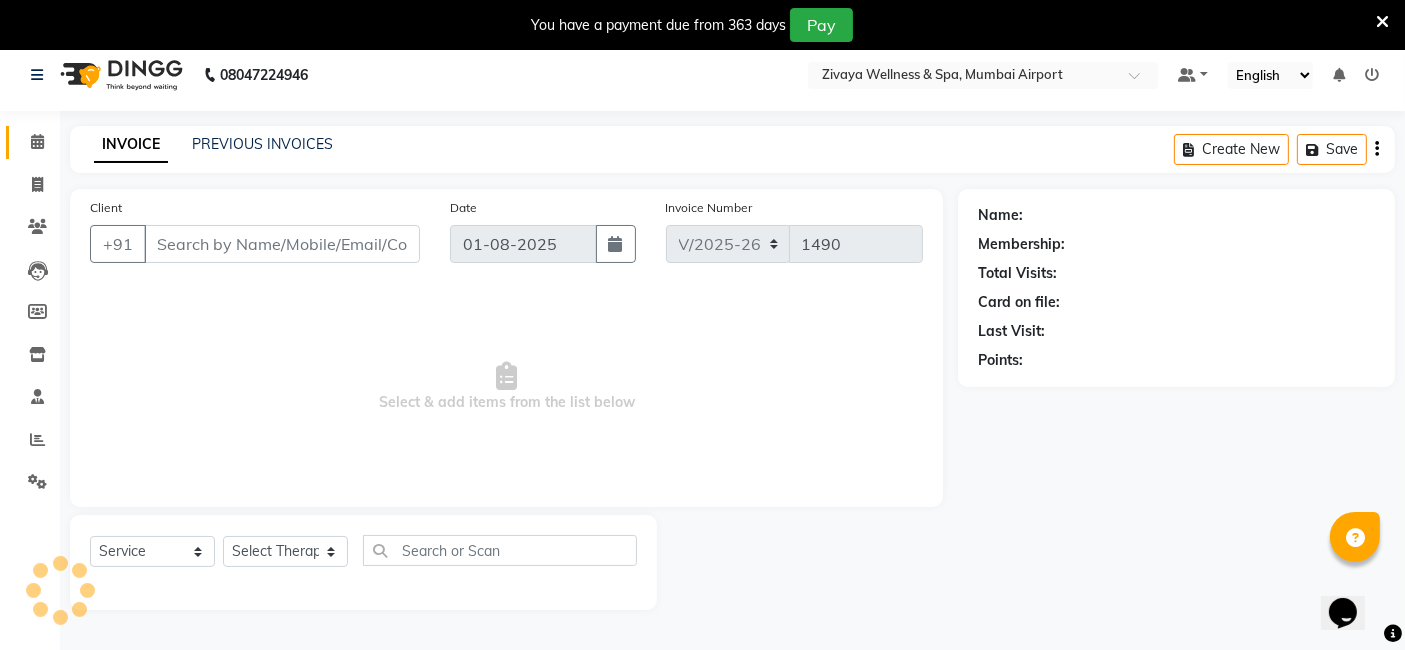 type on "1311800001457" 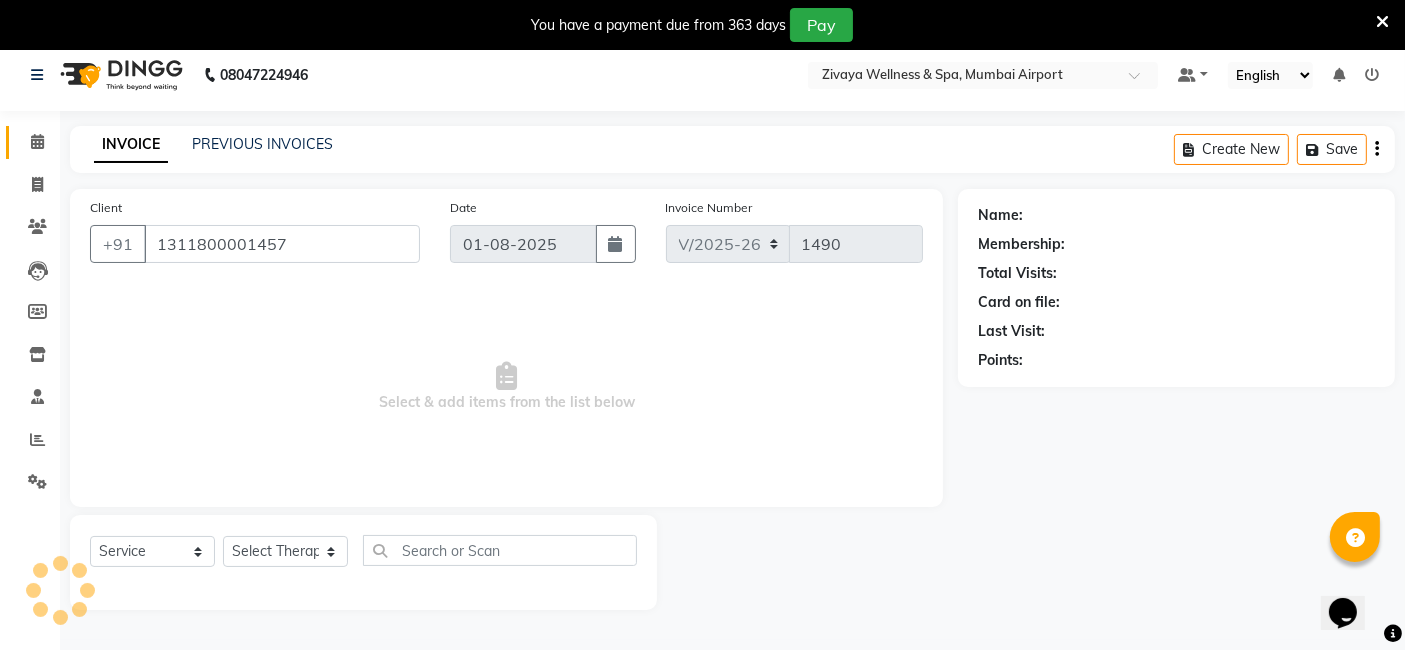 select on "58850" 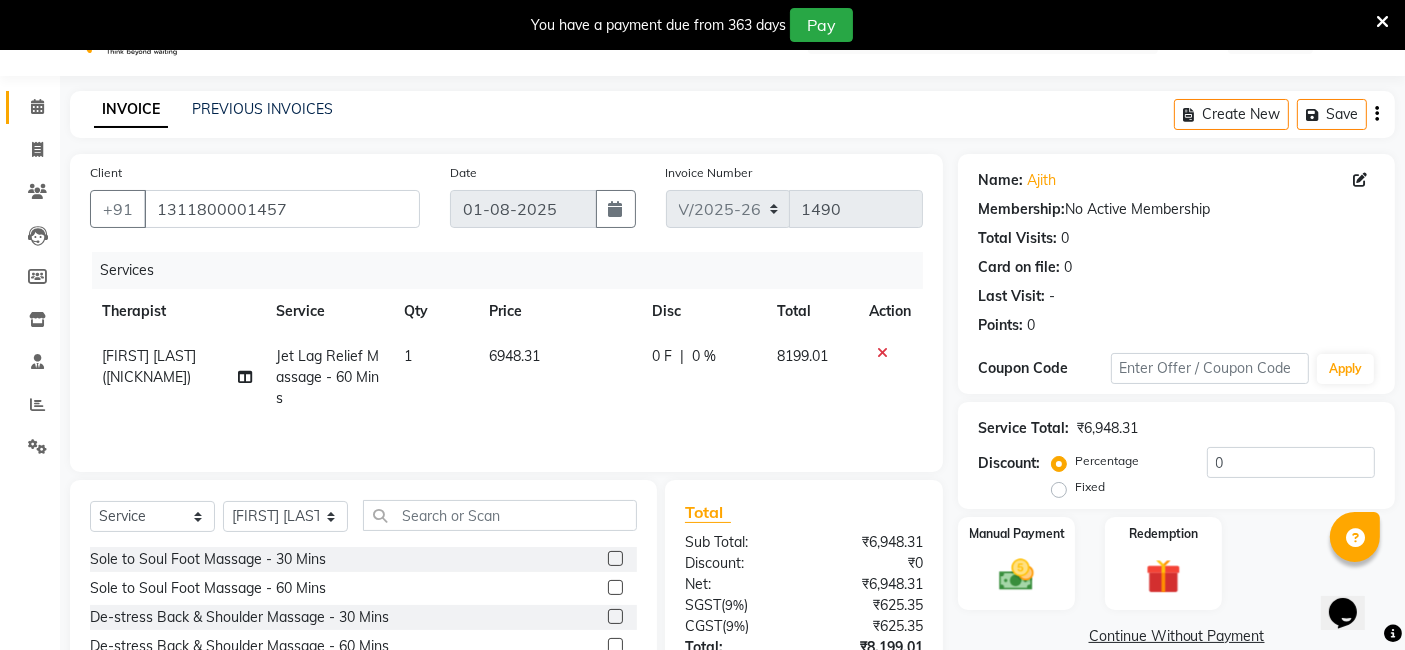 scroll, scrollTop: 0, scrollLeft: 0, axis: both 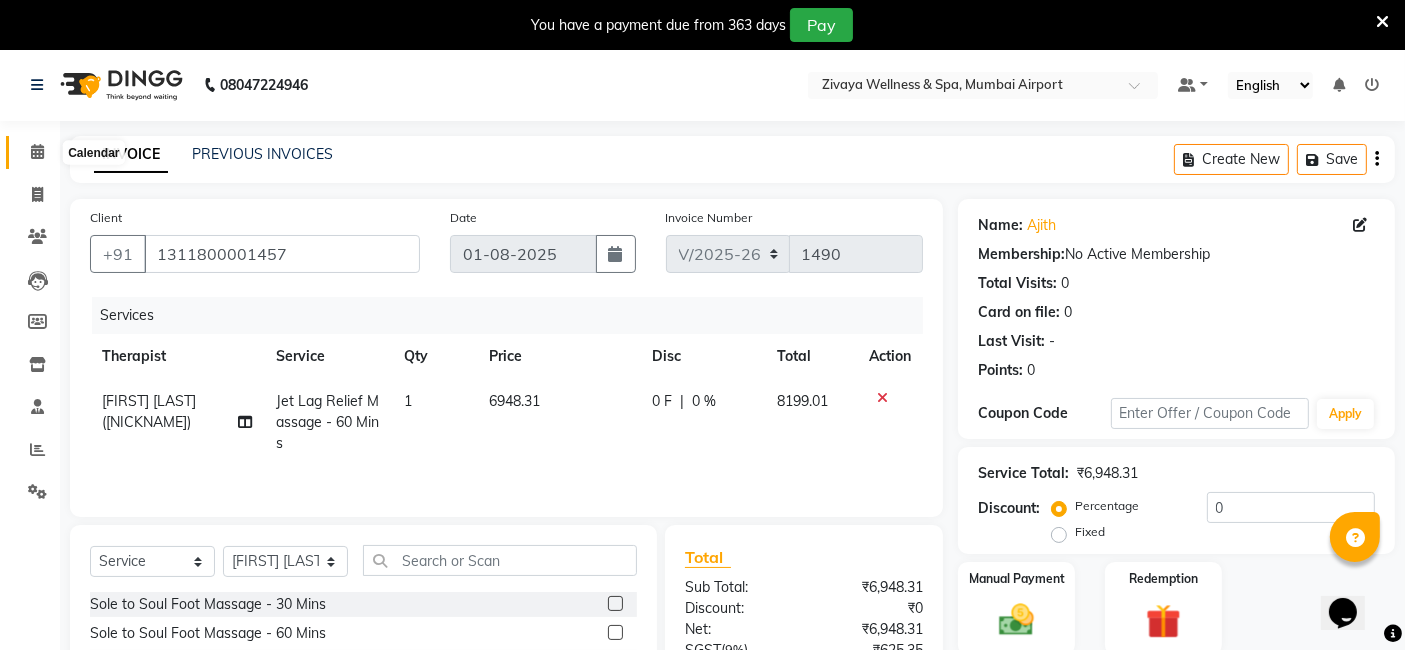 click 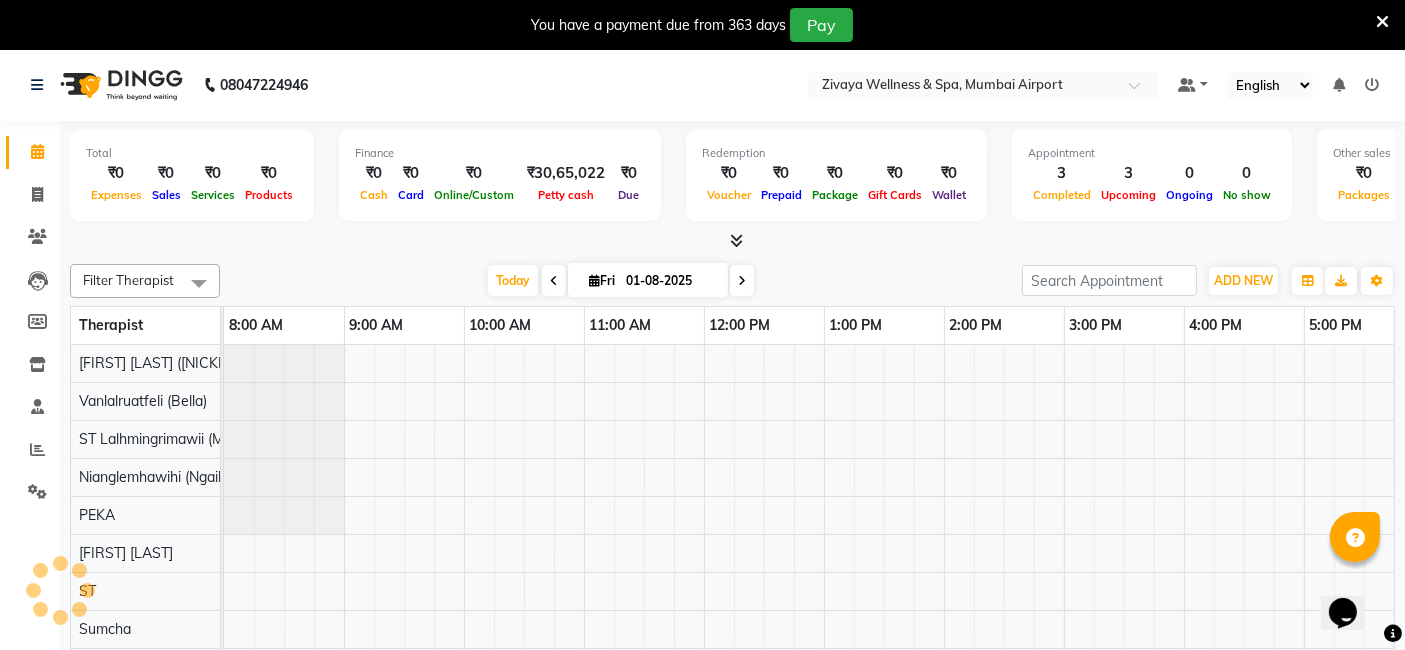 scroll, scrollTop: 0, scrollLeft: 0, axis: both 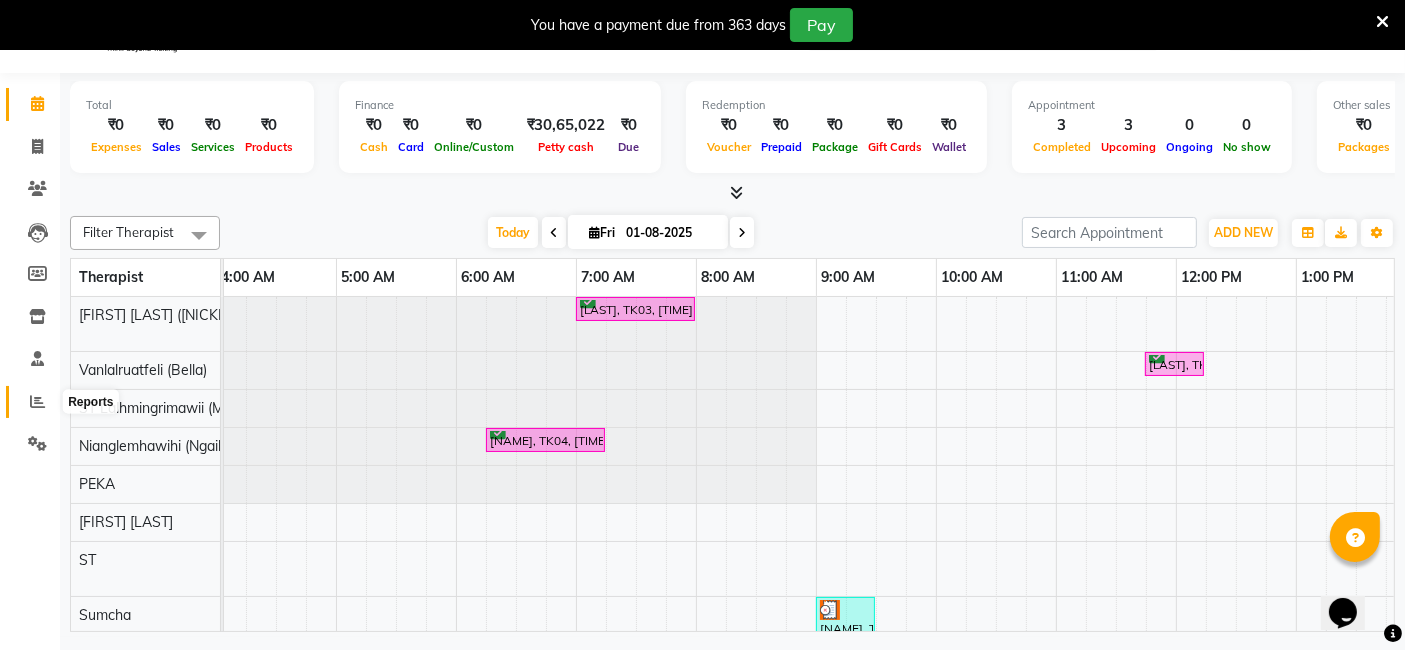 click 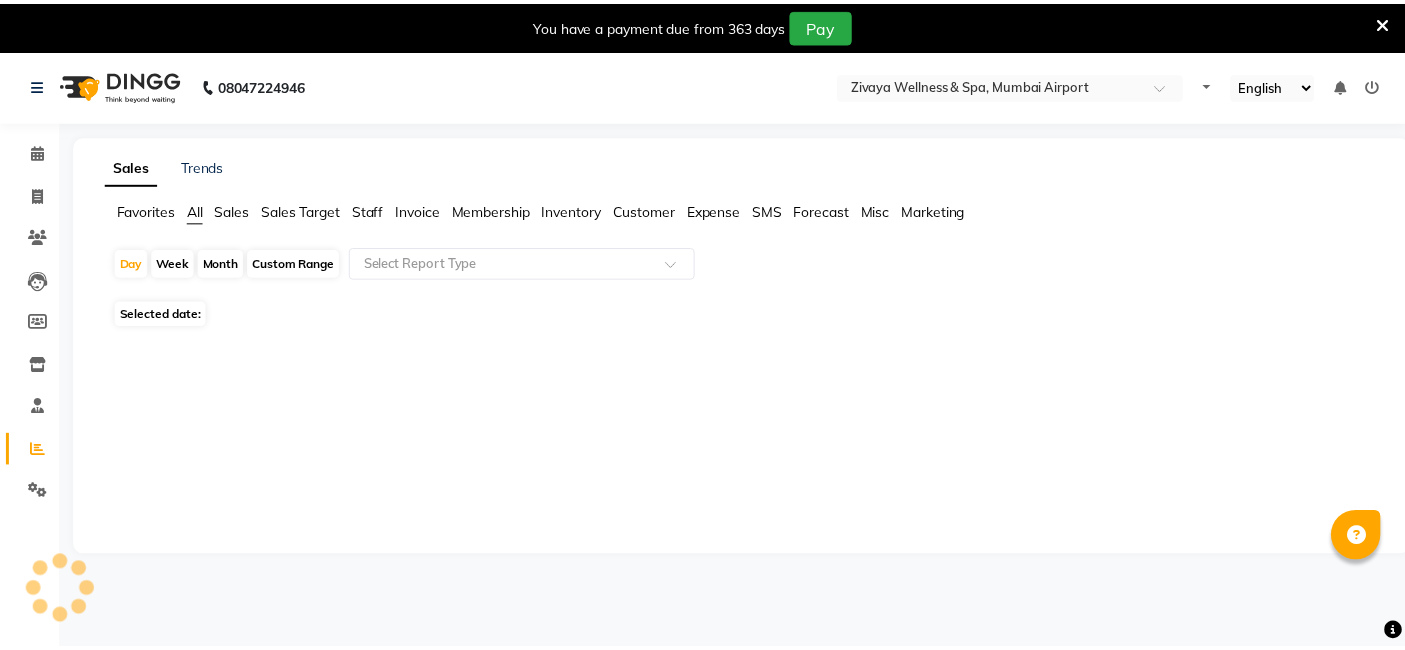 scroll, scrollTop: 0, scrollLeft: 0, axis: both 